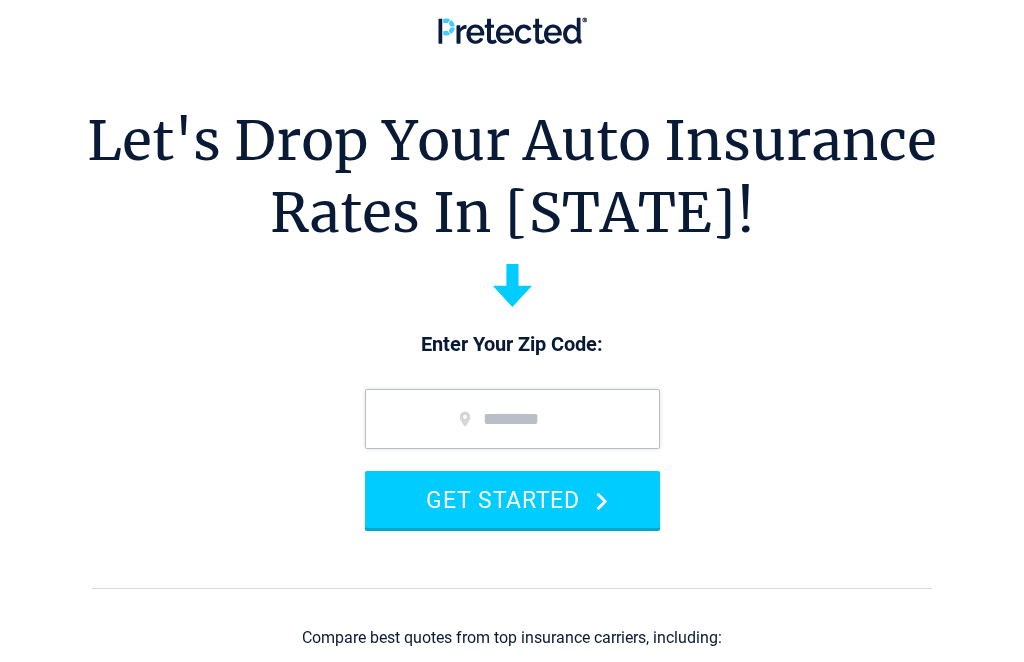scroll, scrollTop: 0, scrollLeft: 0, axis: both 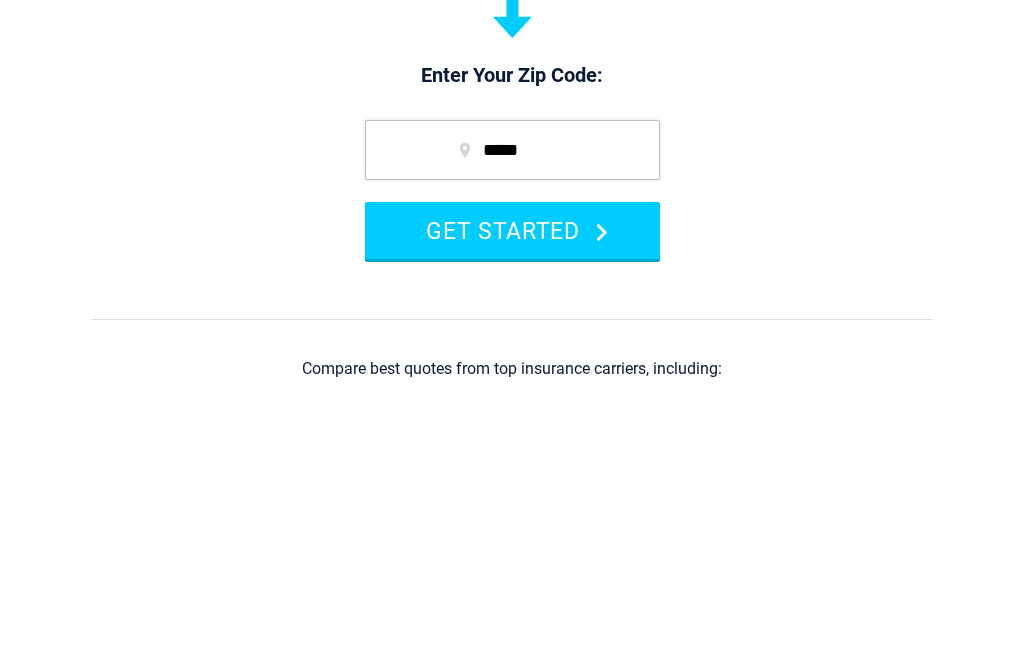 type on "*****" 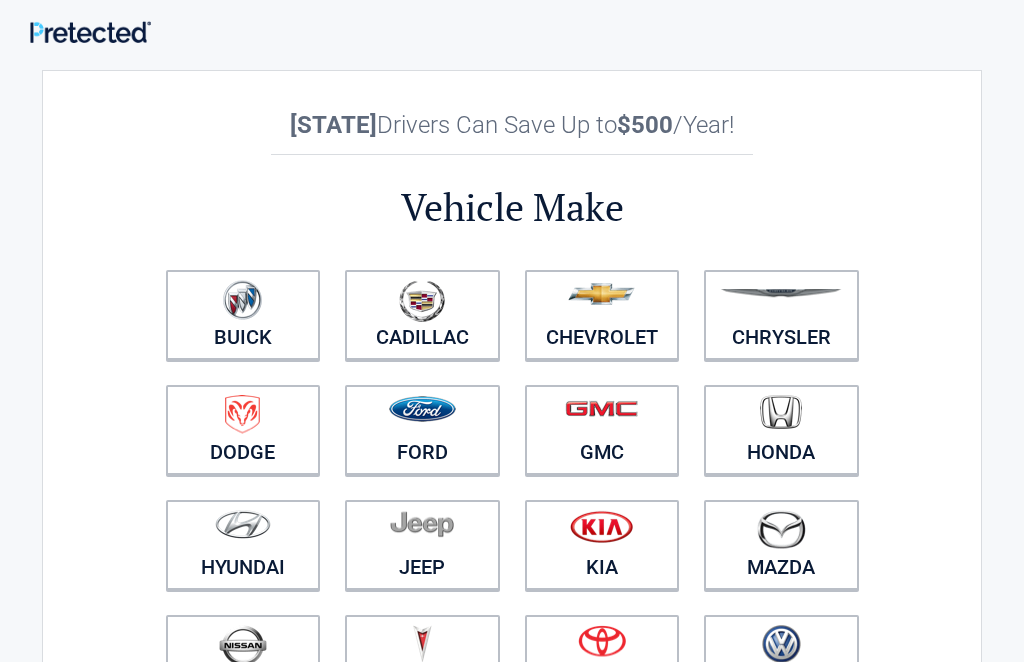 scroll, scrollTop: 0, scrollLeft: 0, axis: both 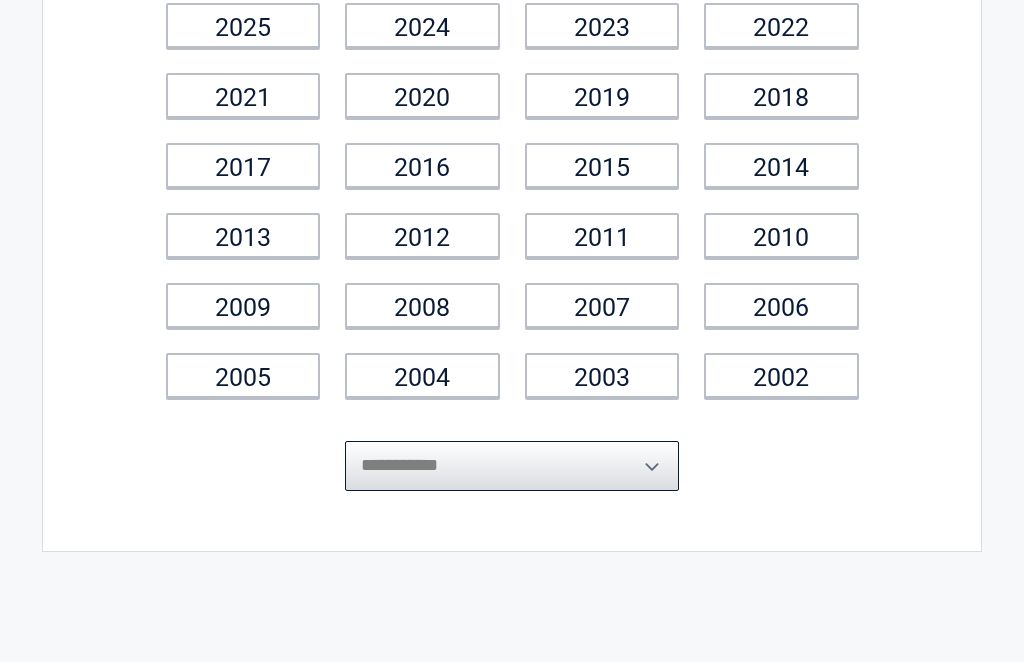 click on "**********" at bounding box center [512, 466] 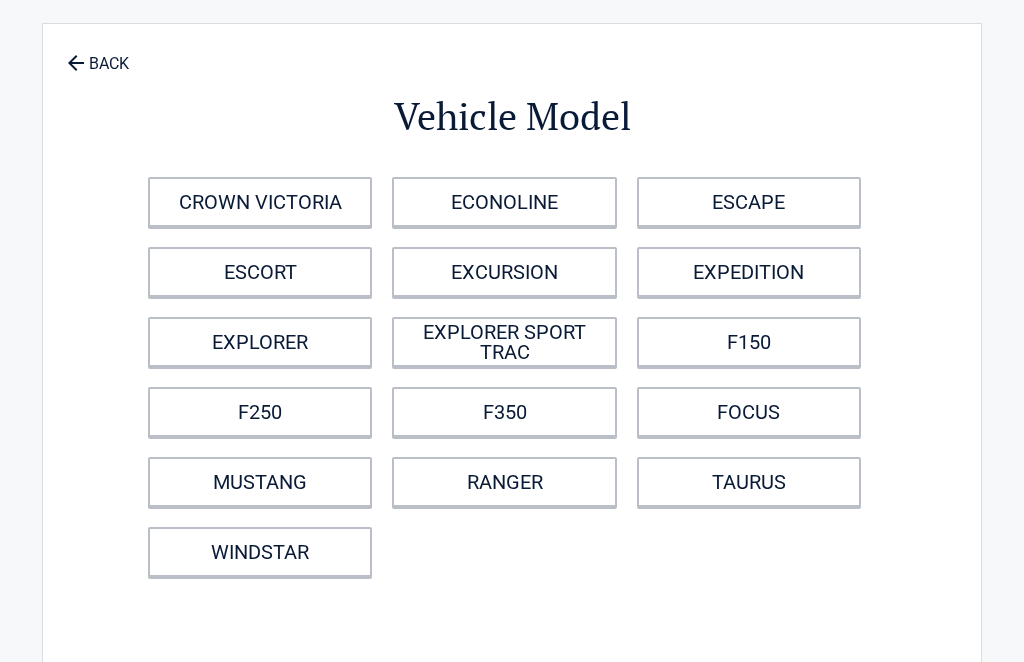scroll, scrollTop: 0, scrollLeft: 0, axis: both 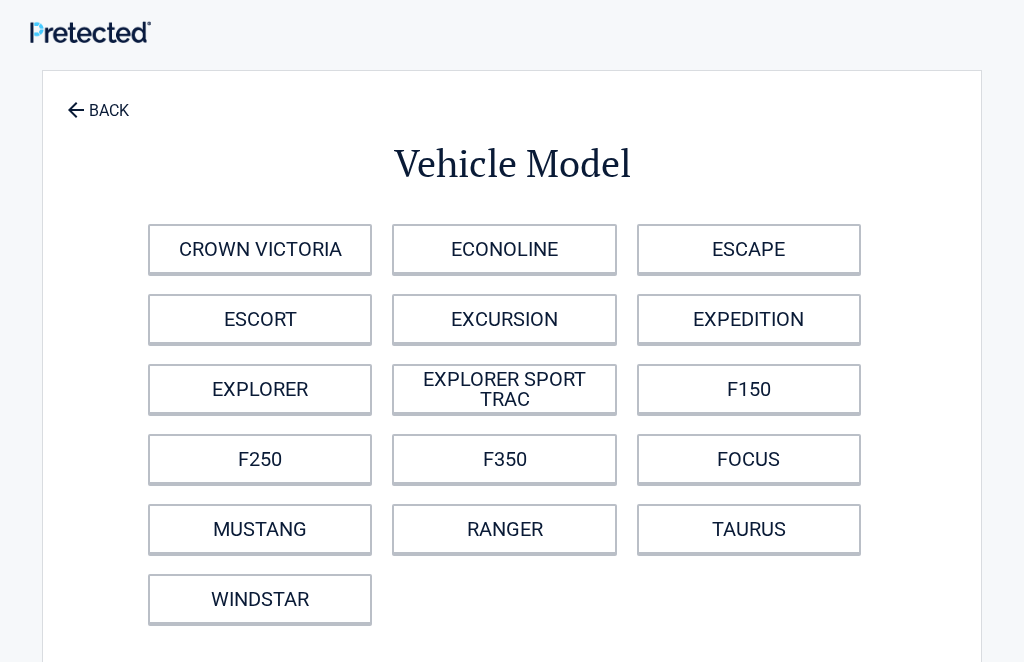 click on "RANGER" at bounding box center (504, 529) 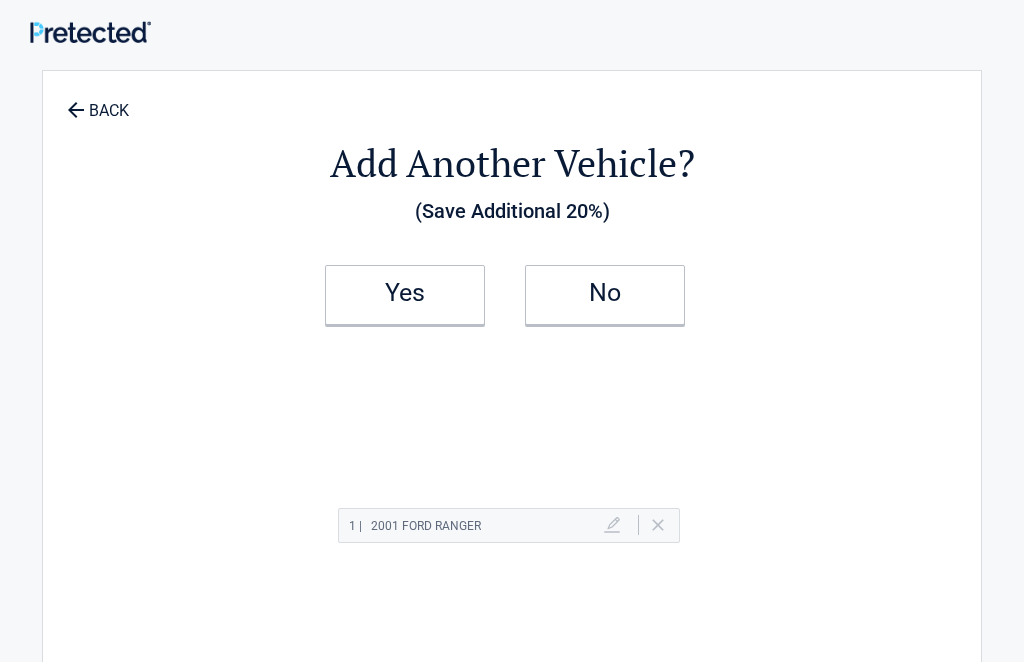 click on "Yes" at bounding box center (405, 293) 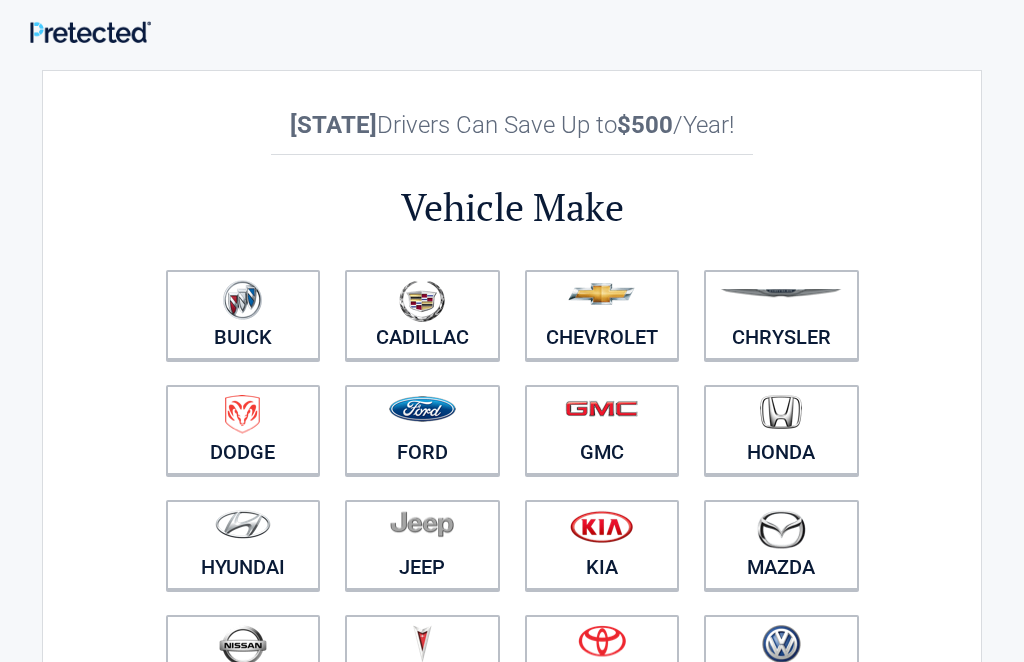 click at bounding box center (781, 417) 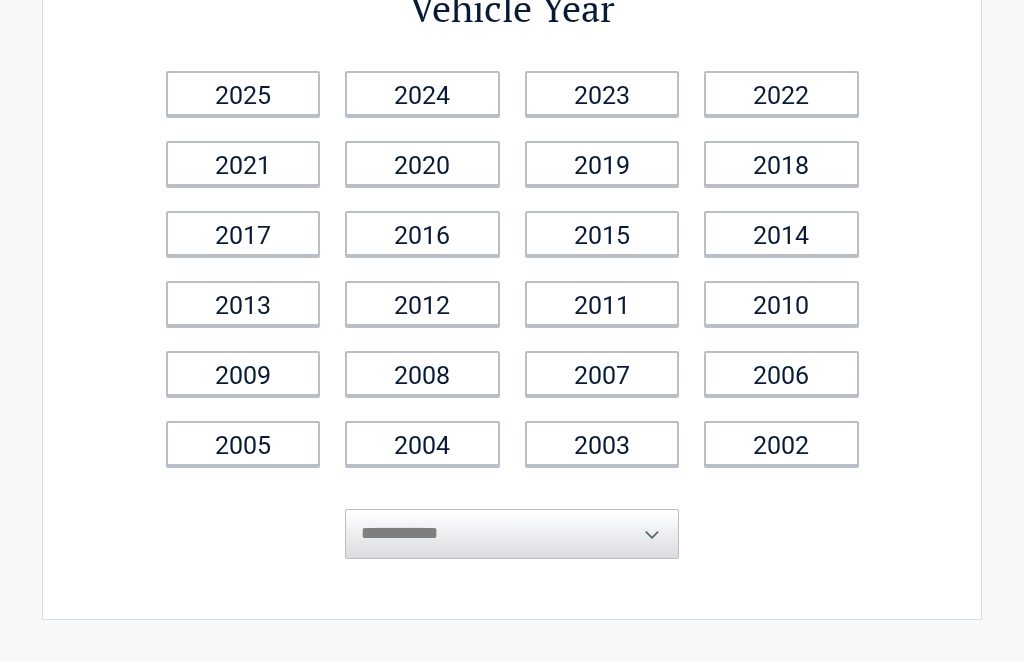 scroll, scrollTop: 156, scrollLeft: 0, axis: vertical 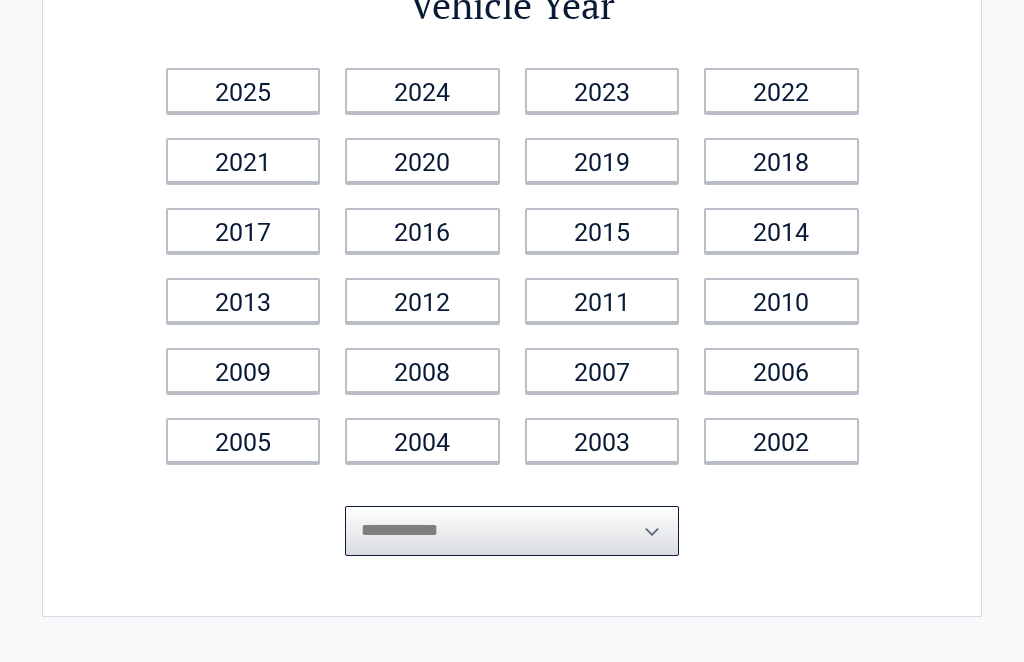 click on "**********" at bounding box center [512, 531] 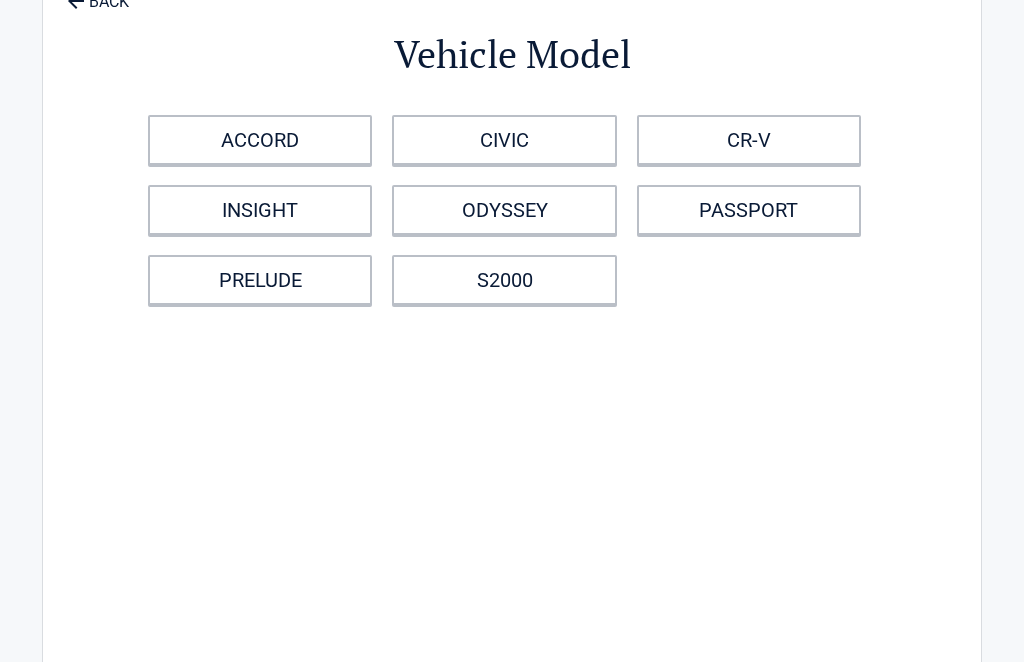 scroll, scrollTop: 0, scrollLeft: 0, axis: both 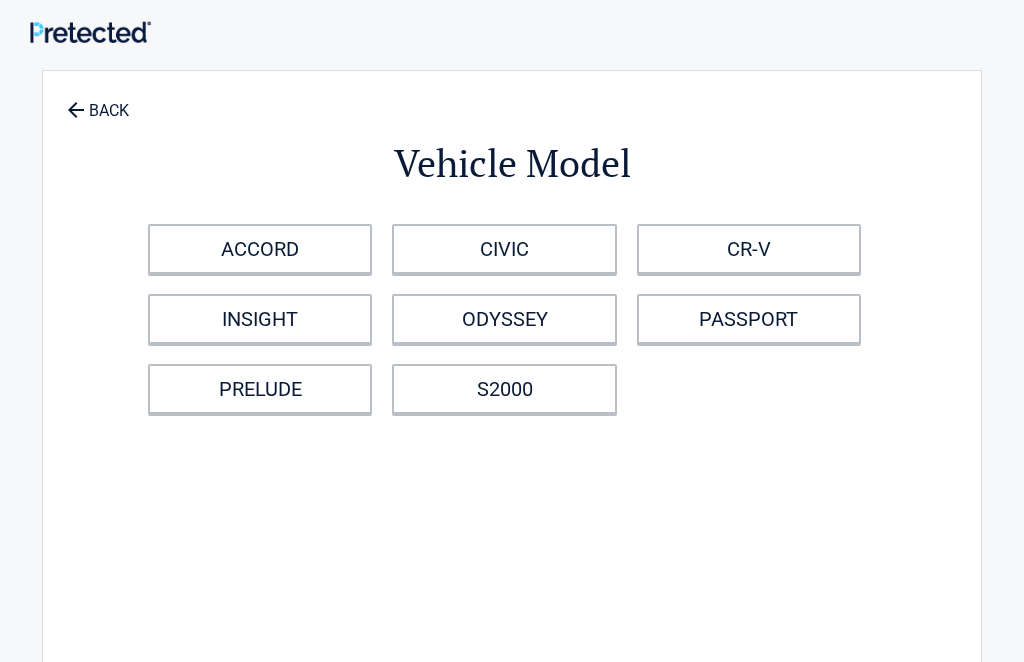 click on "CIVIC" at bounding box center [504, 249] 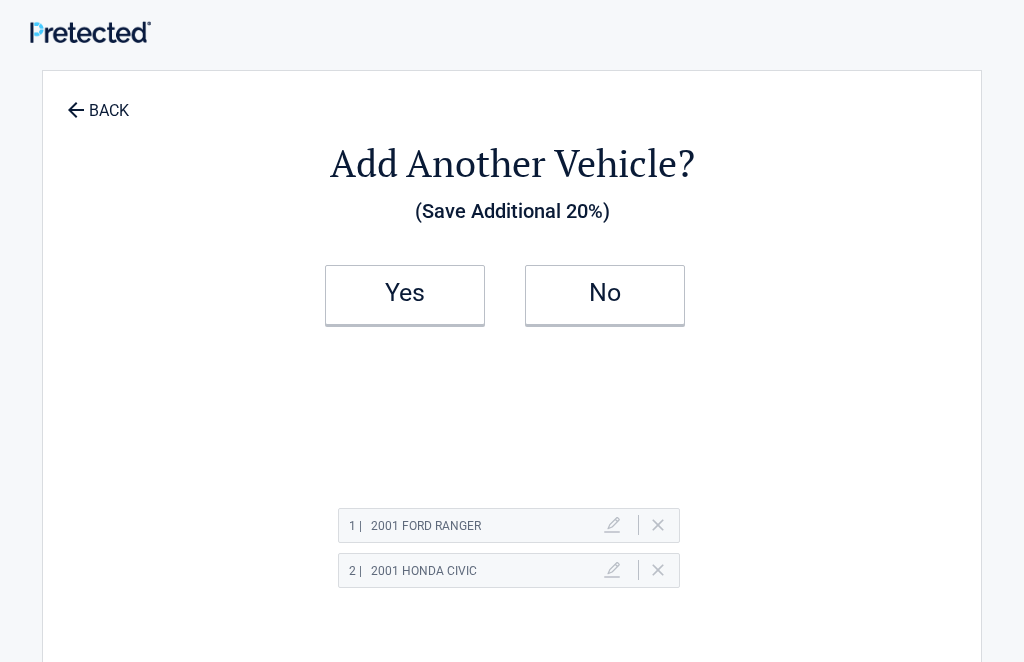 click on "Yes" at bounding box center (405, 293) 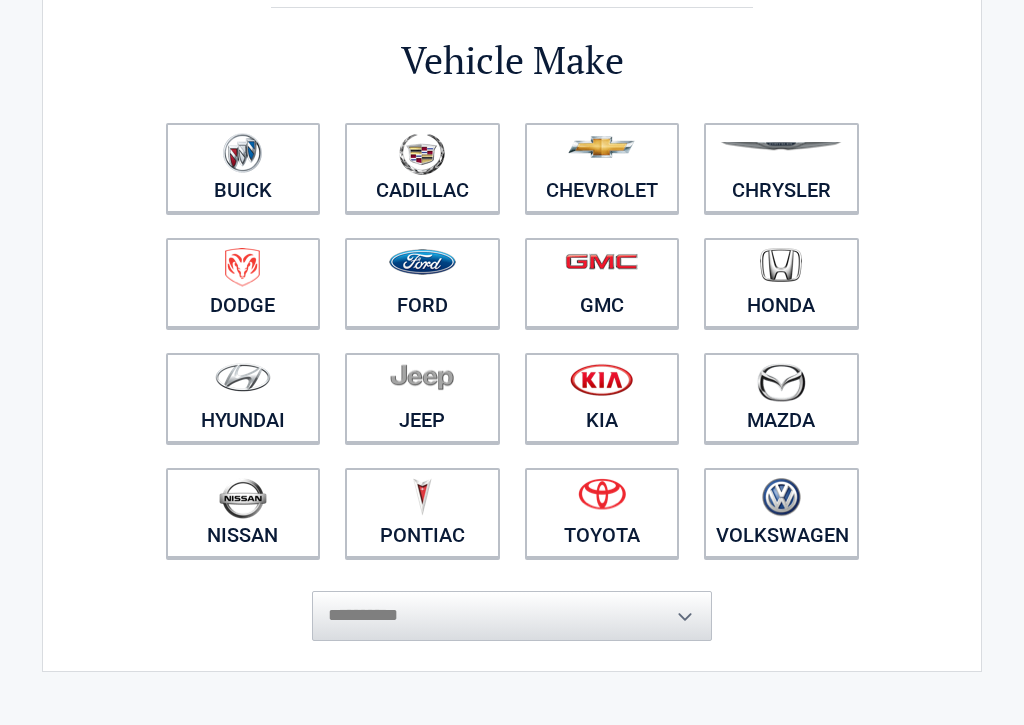scroll, scrollTop: 147, scrollLeft: 0, axis: vertical 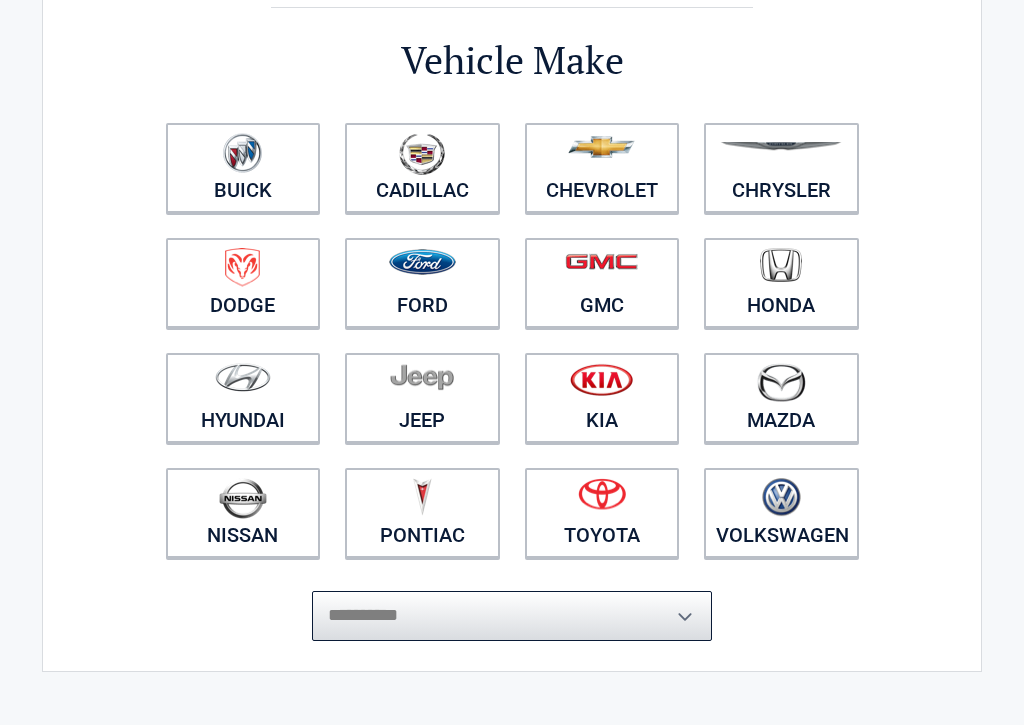 click on "**********" at bounding box center [512, 616] 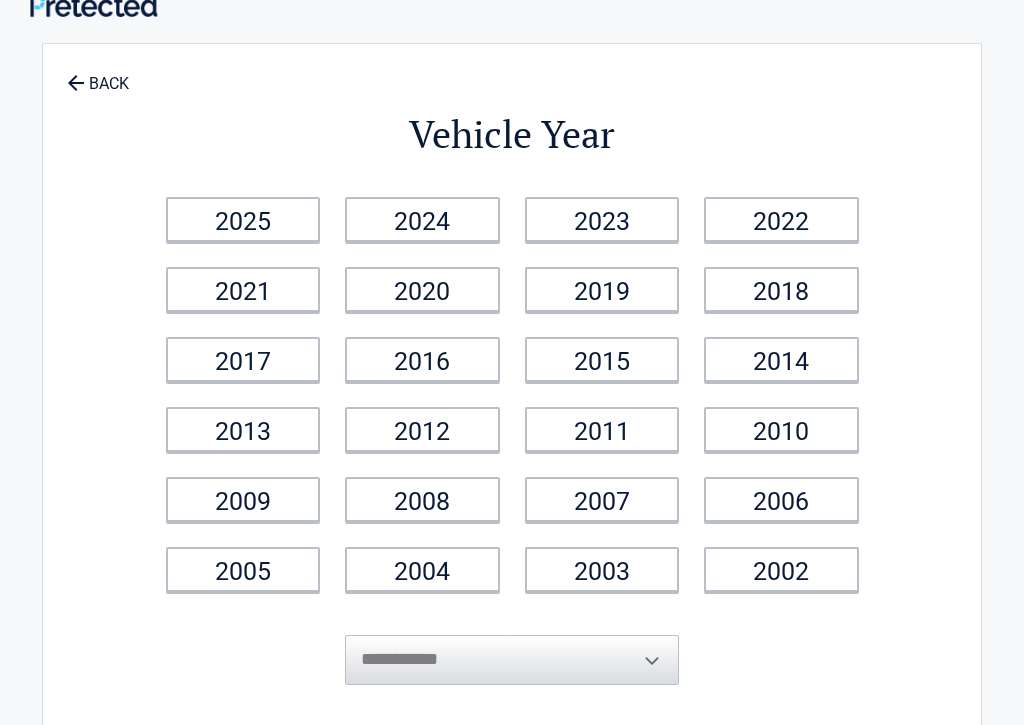 scroll, scrollTop: 0, scrollLeft: 0, axis: both 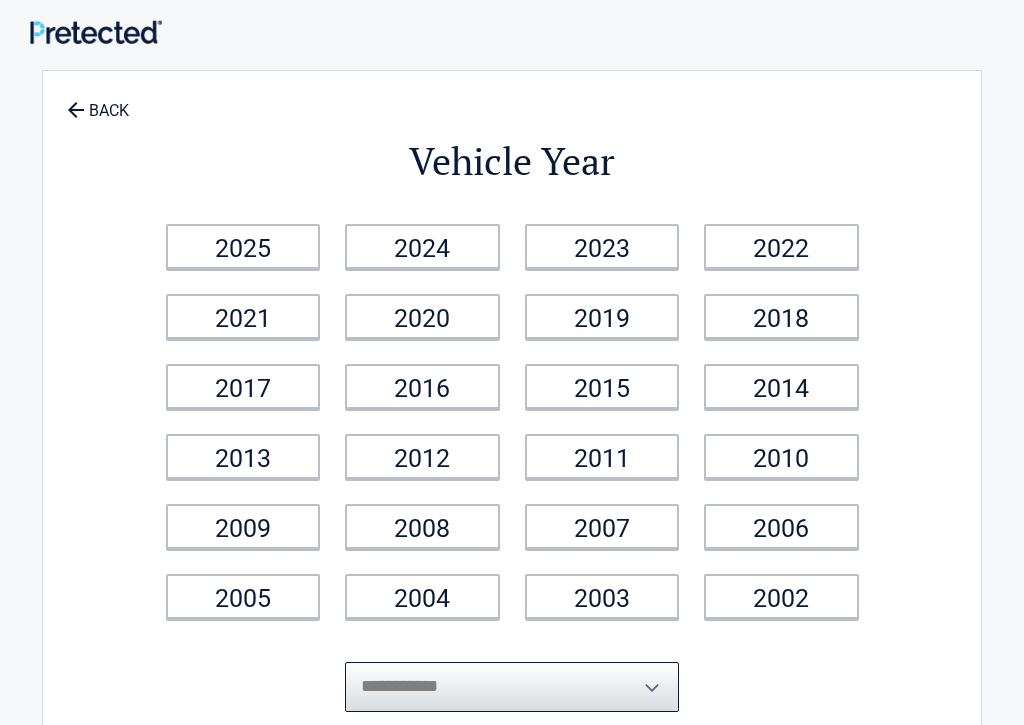 click on "**********" at bounding box center [512, 687] 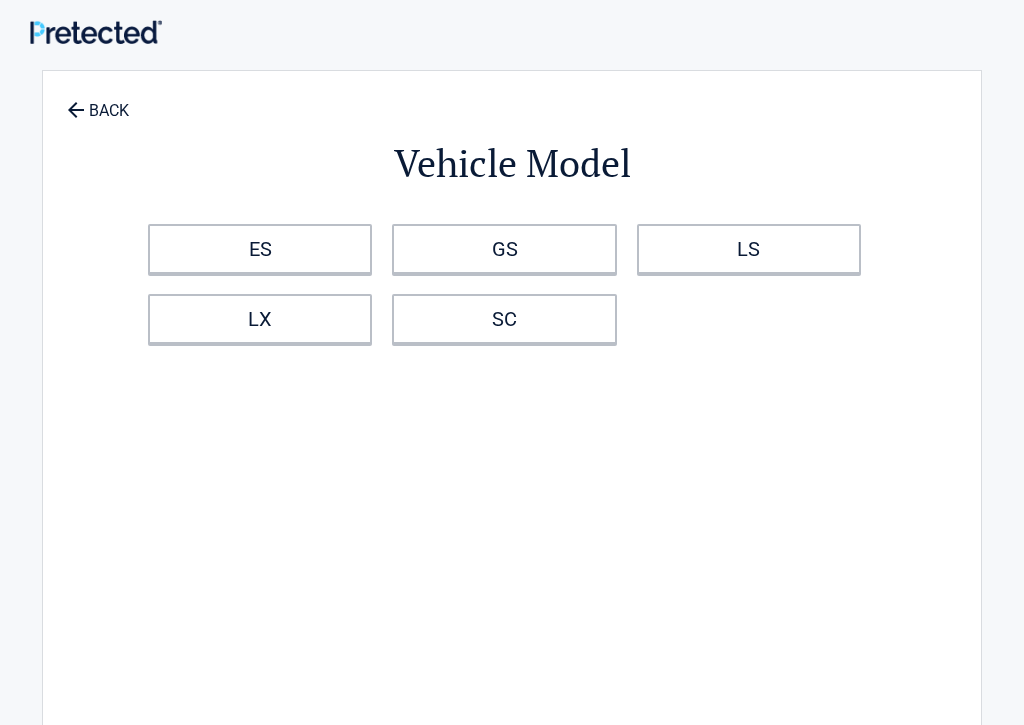 click on "ES" at bounding box center (260, 249) 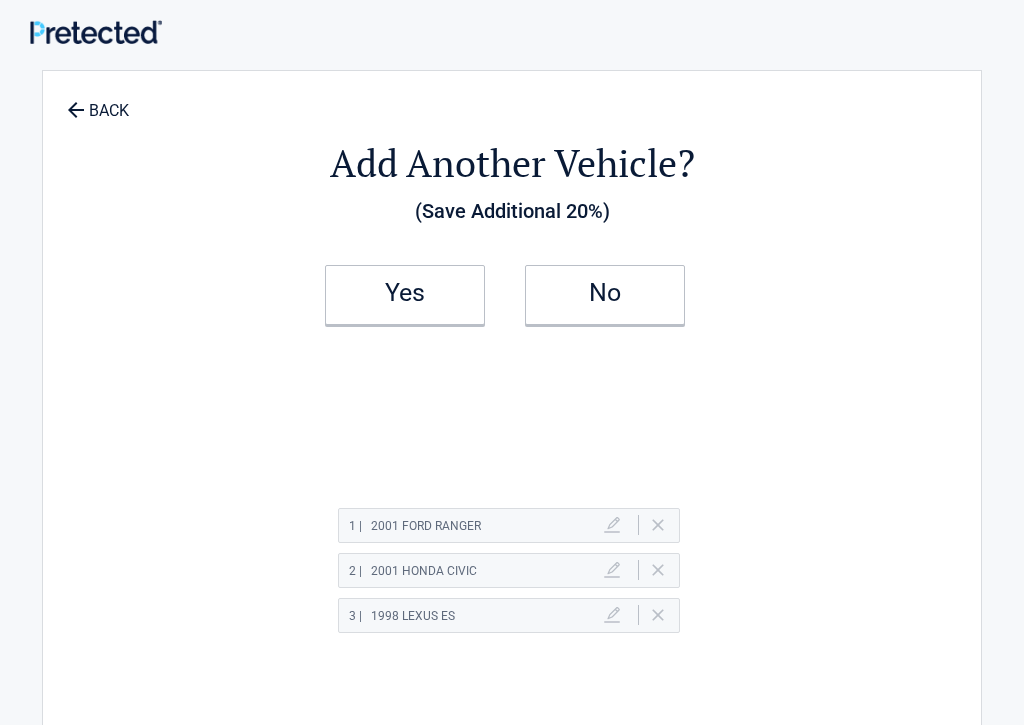 click on "No" at bounding box center [605, 293] 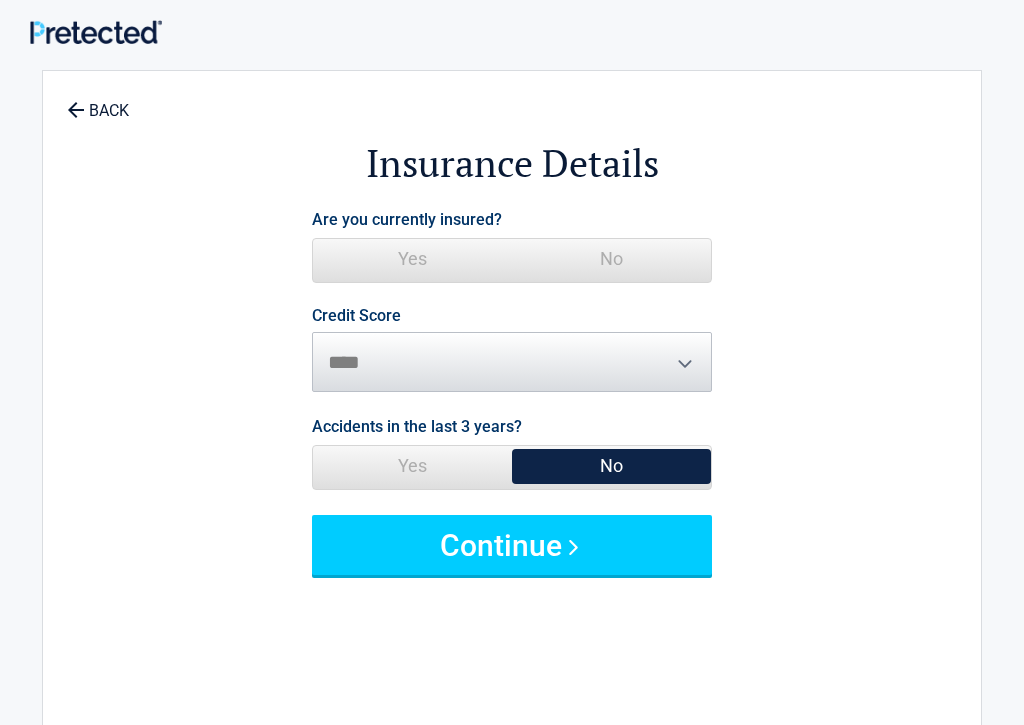 click on "Yes" at bounding box center [412, 259] 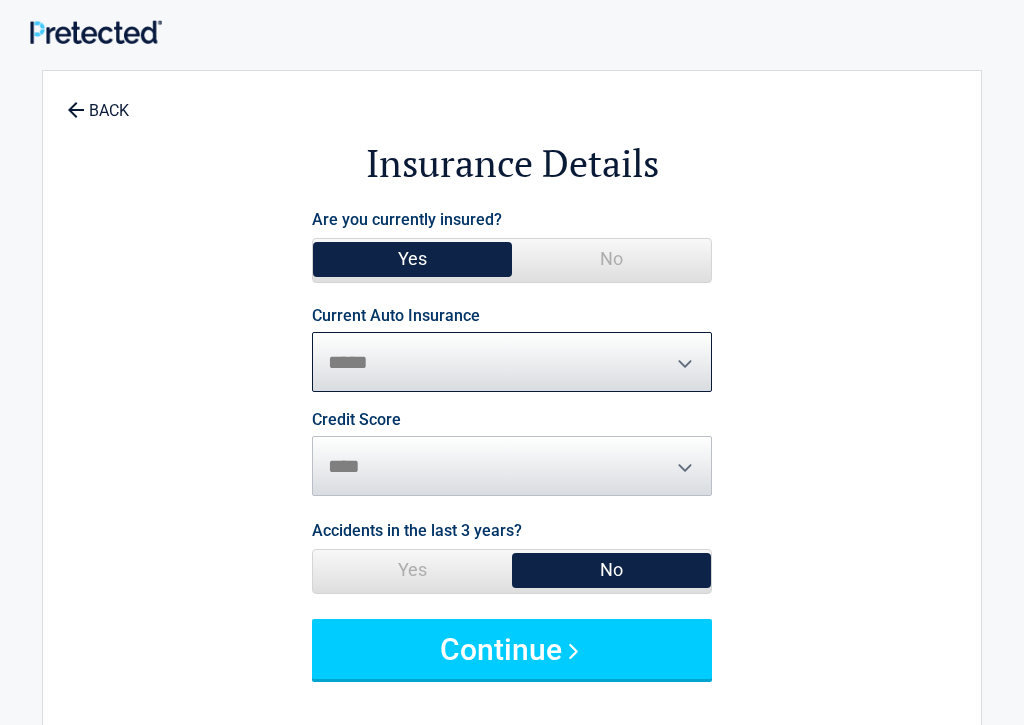 click on "**********" at bounding box center [512, 362] 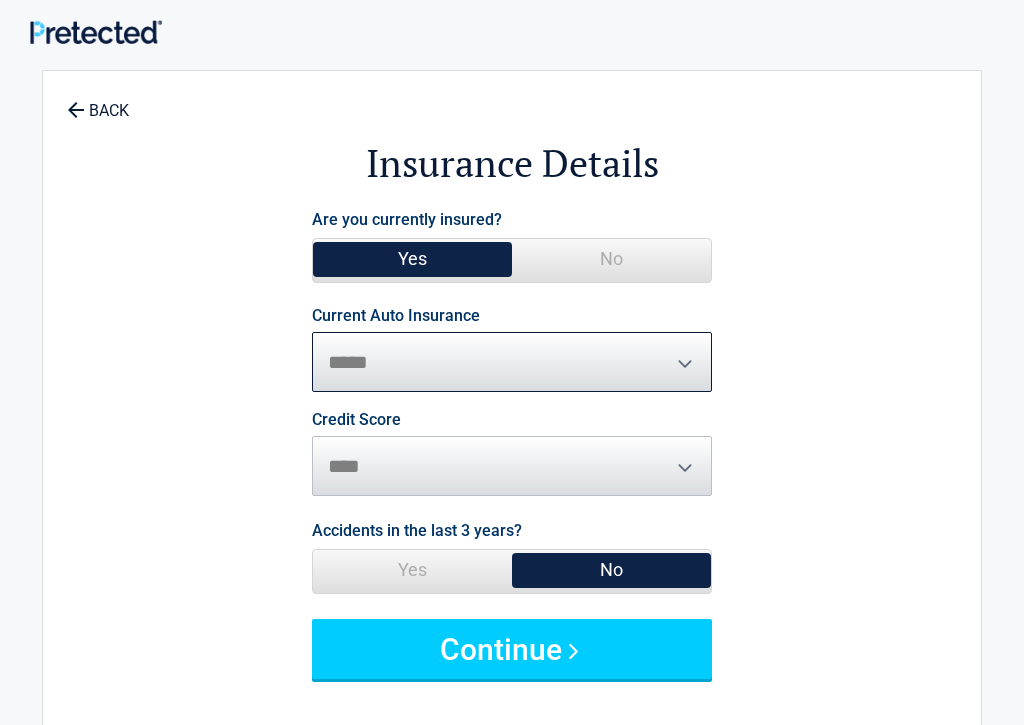 select on "*******" 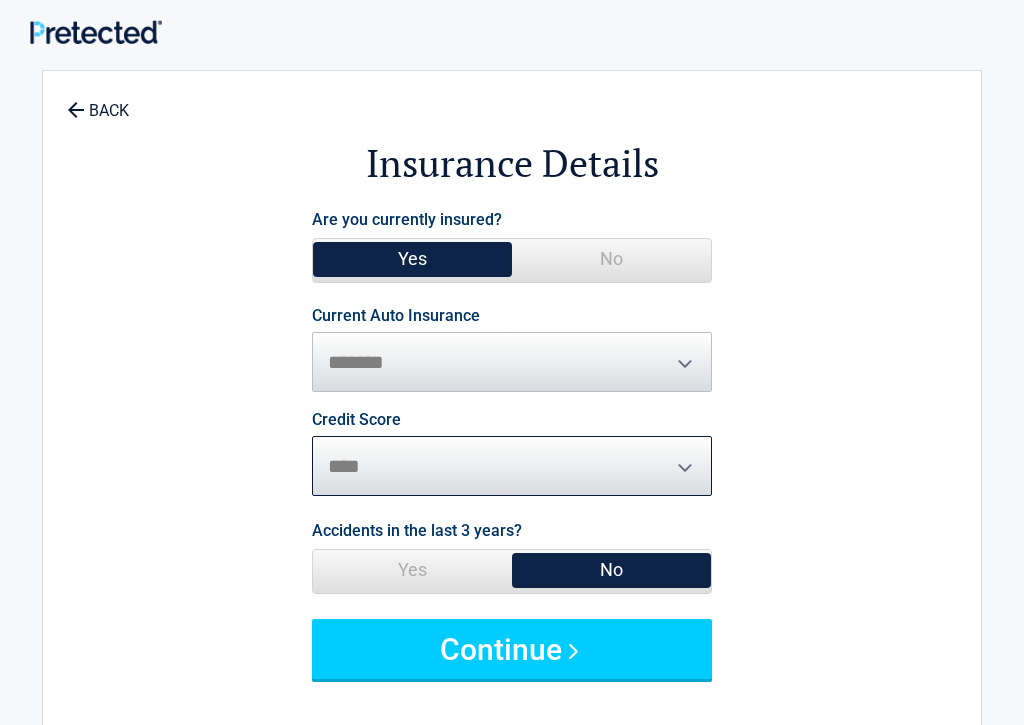 click on "*********
****
*******
****" at bounding box center (512, 466) 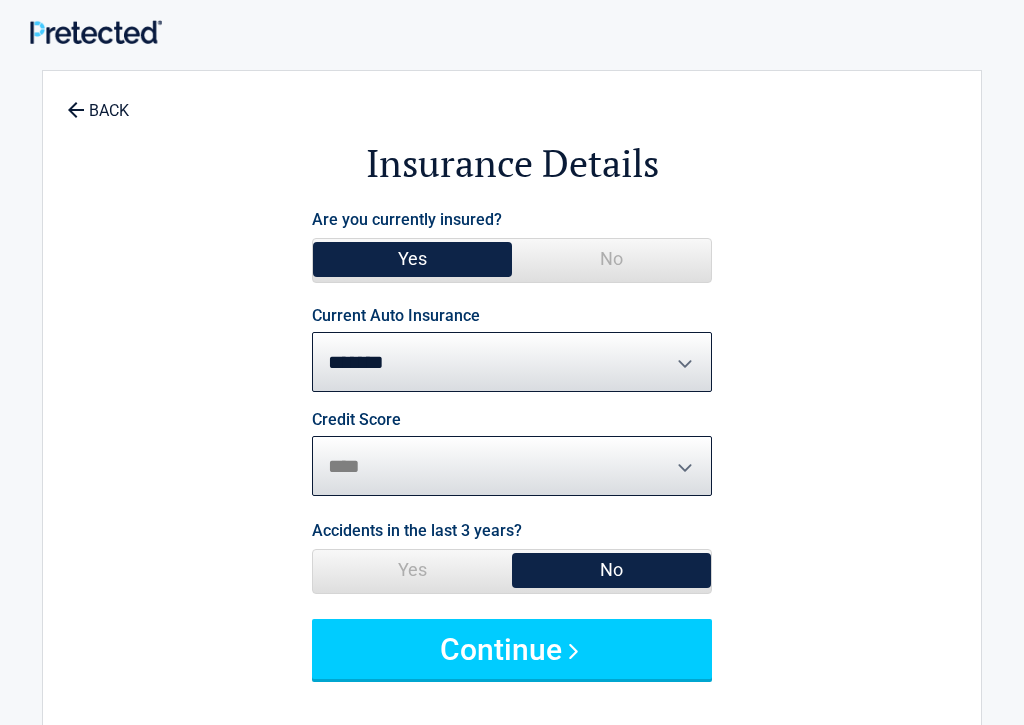 select on "*********" 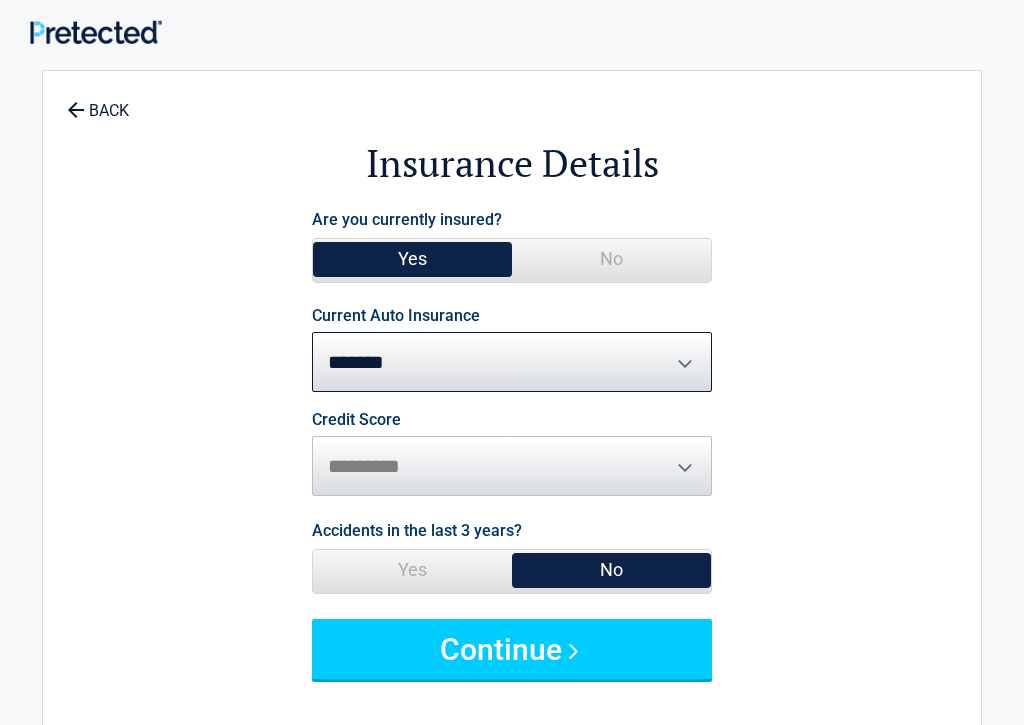 click on "Continue" at bounding box center [512, 649] 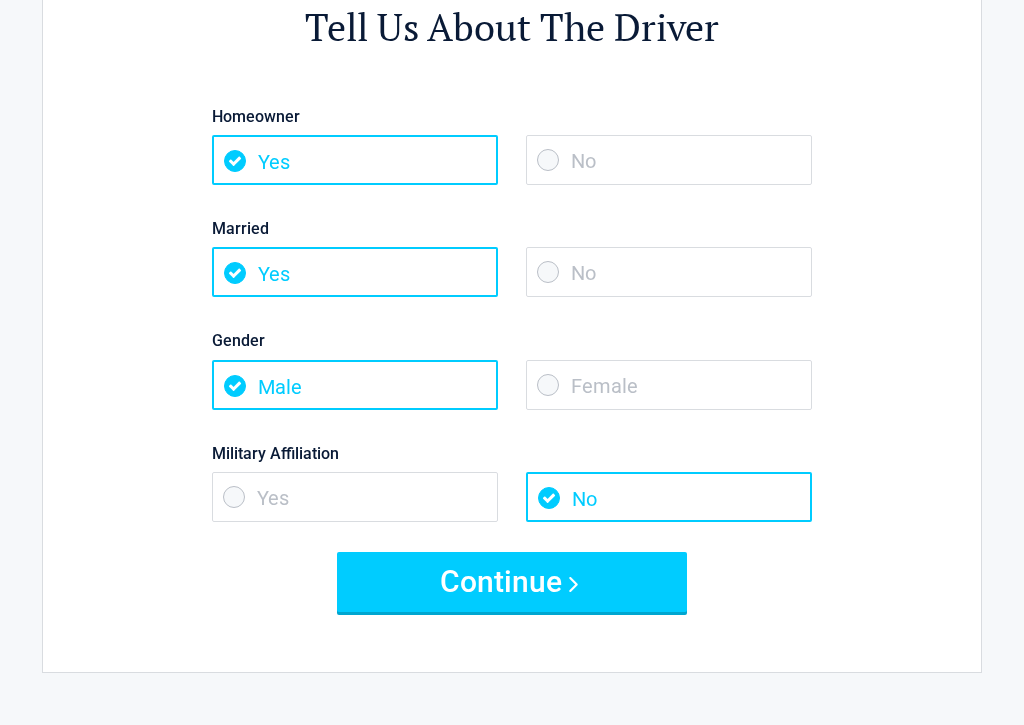 scroll, scrollTop: 136, scrollLeft: 0, axis: vertical 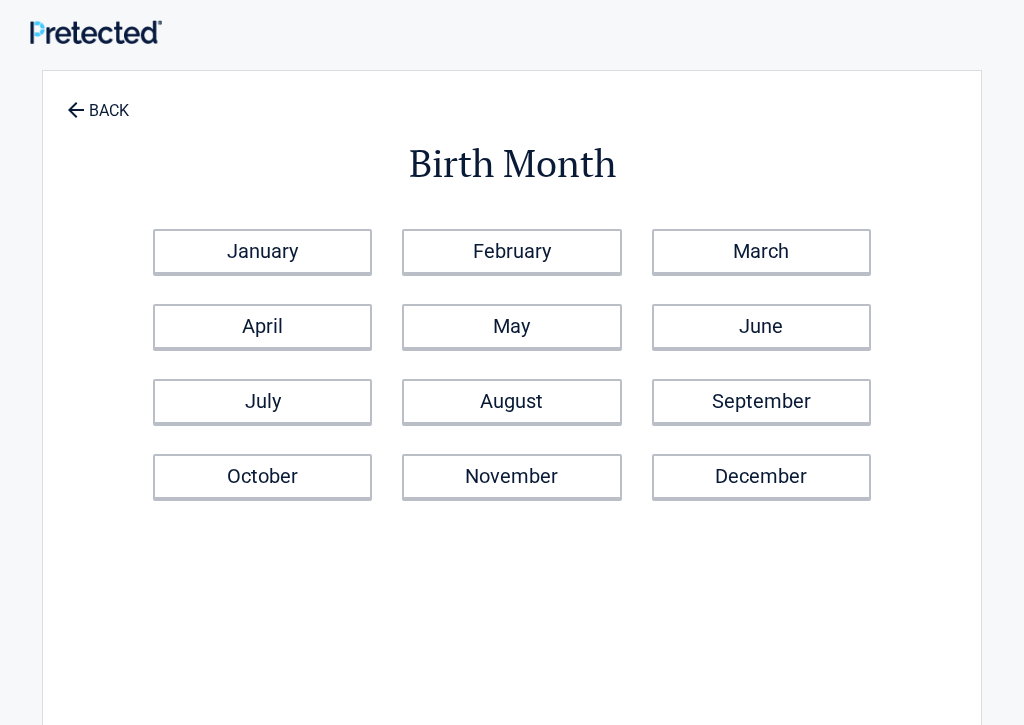 click on "April" at bounding box center [262, 326] 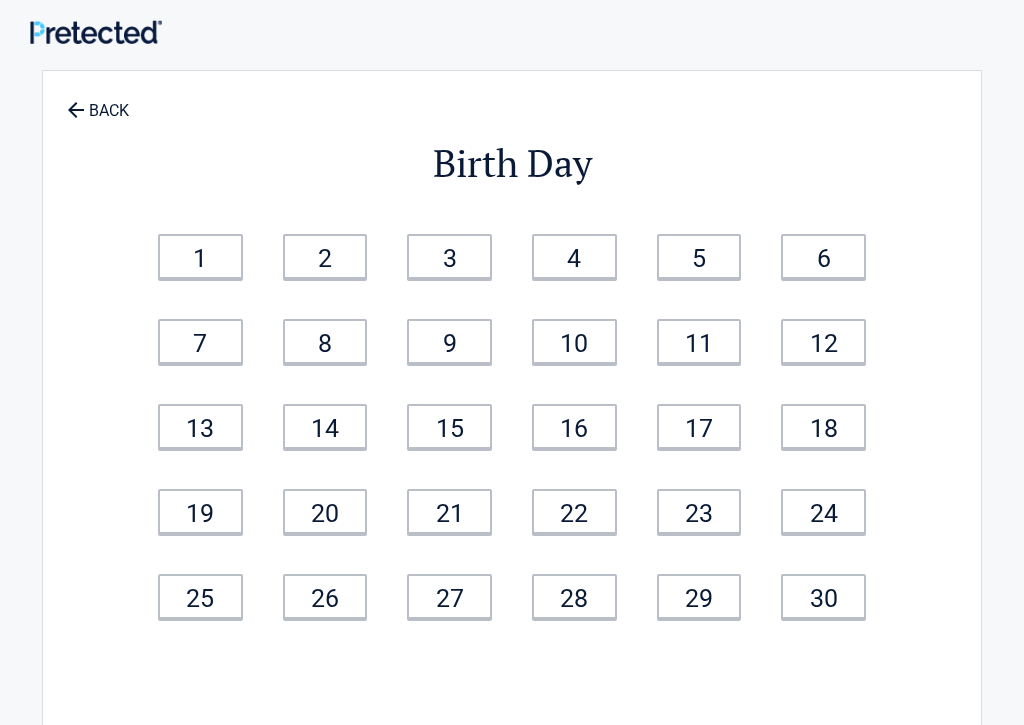 click on "23" at bounding box center (699, 511) 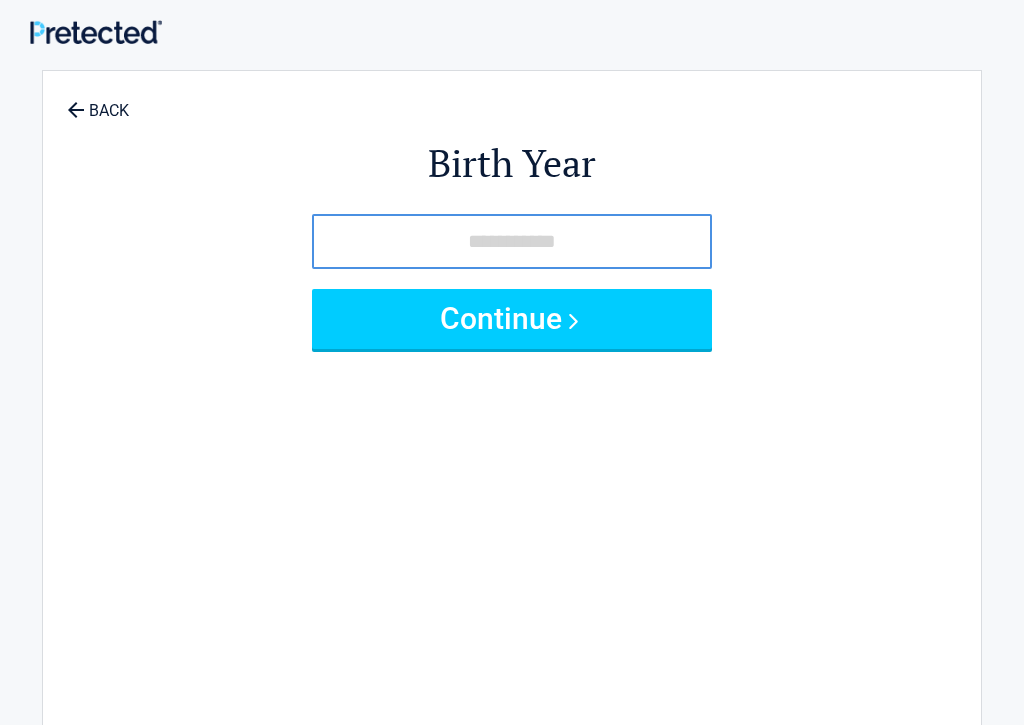 click at bounding box center [512, 241] 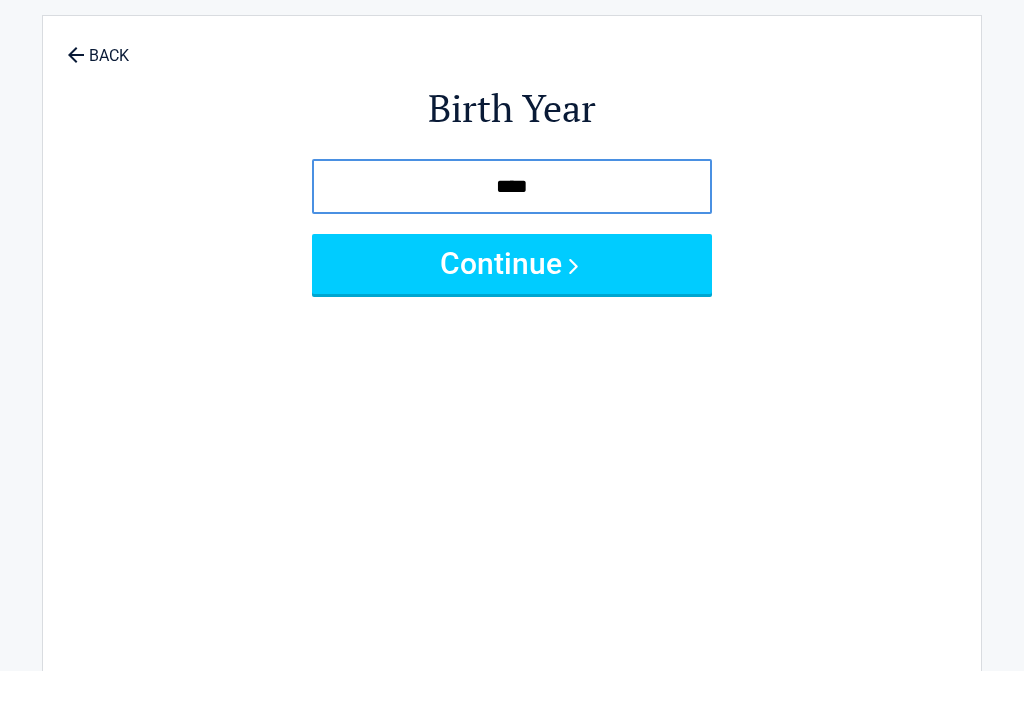 type on "****" 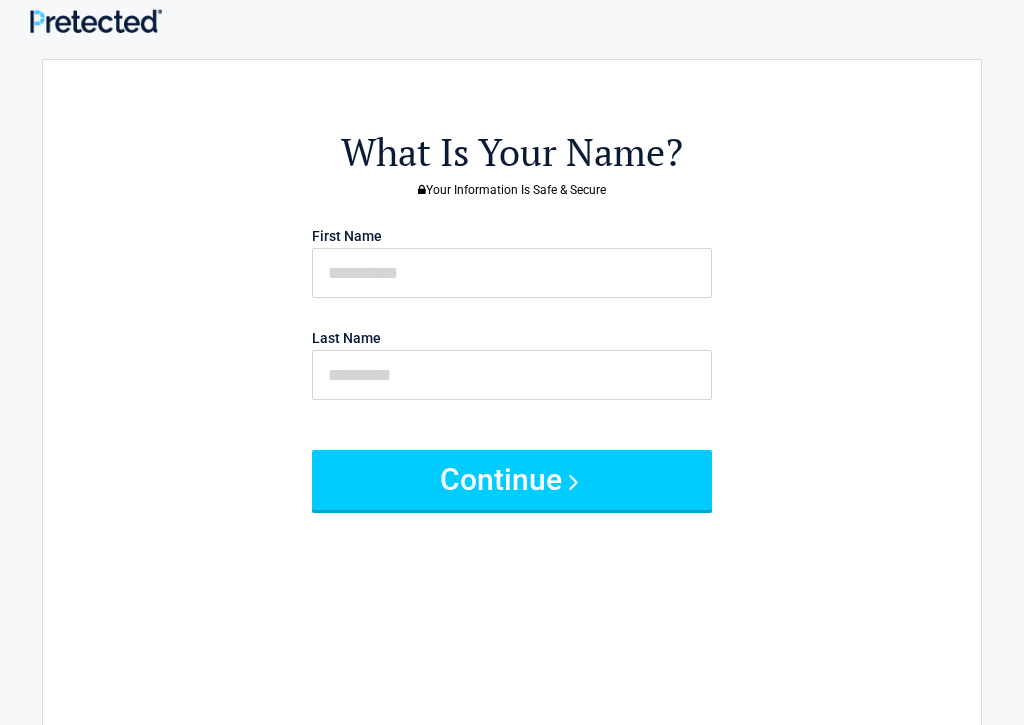 scroll, scrollTop: 0, scrollLeft: 0, axis: both 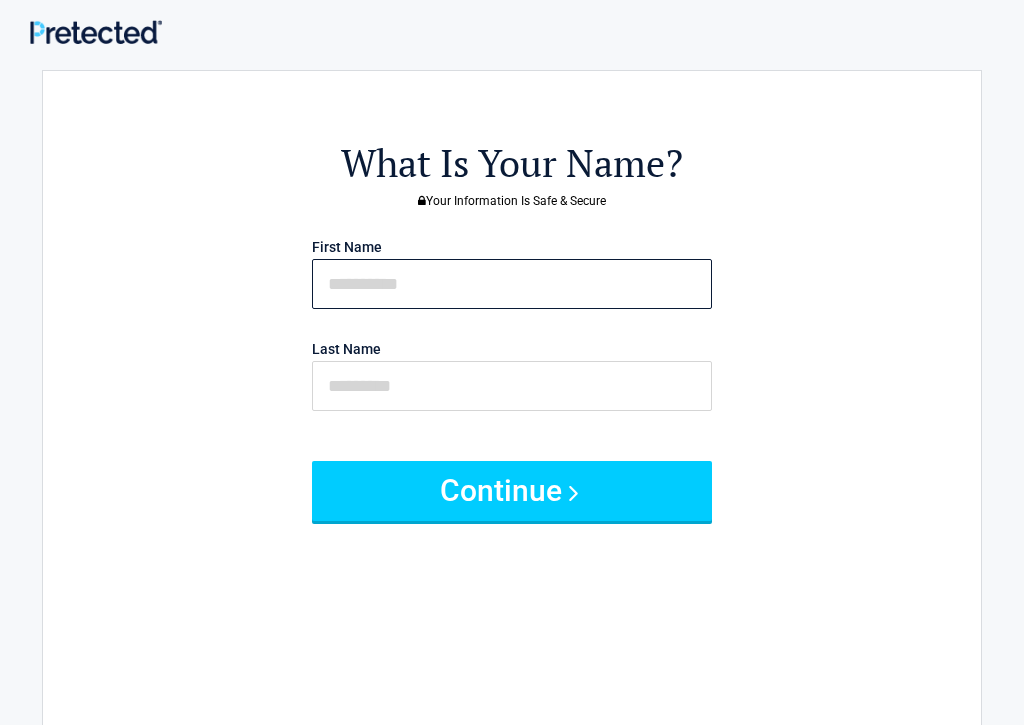 click at bounding box center (512, 284) 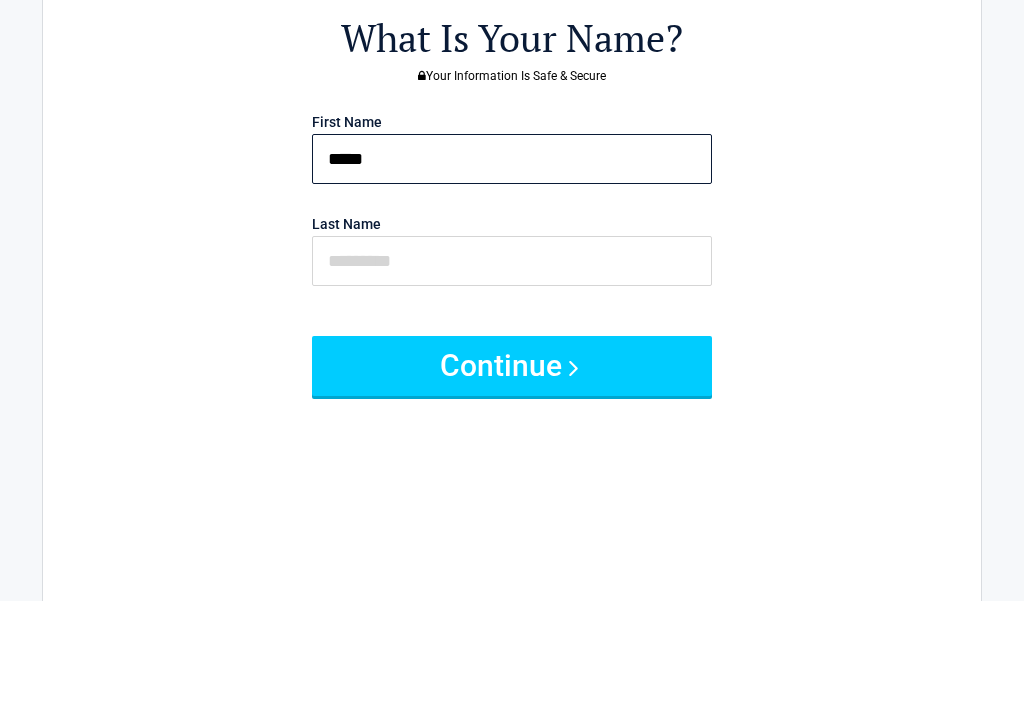 type on "****" 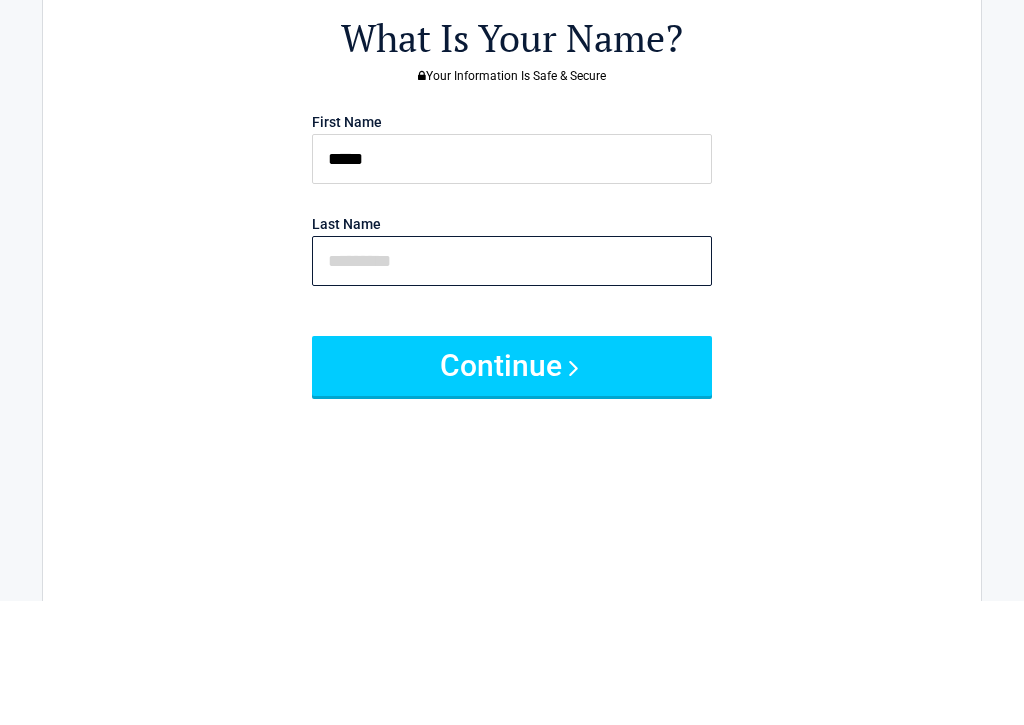 click at bounding box center [512, 386] 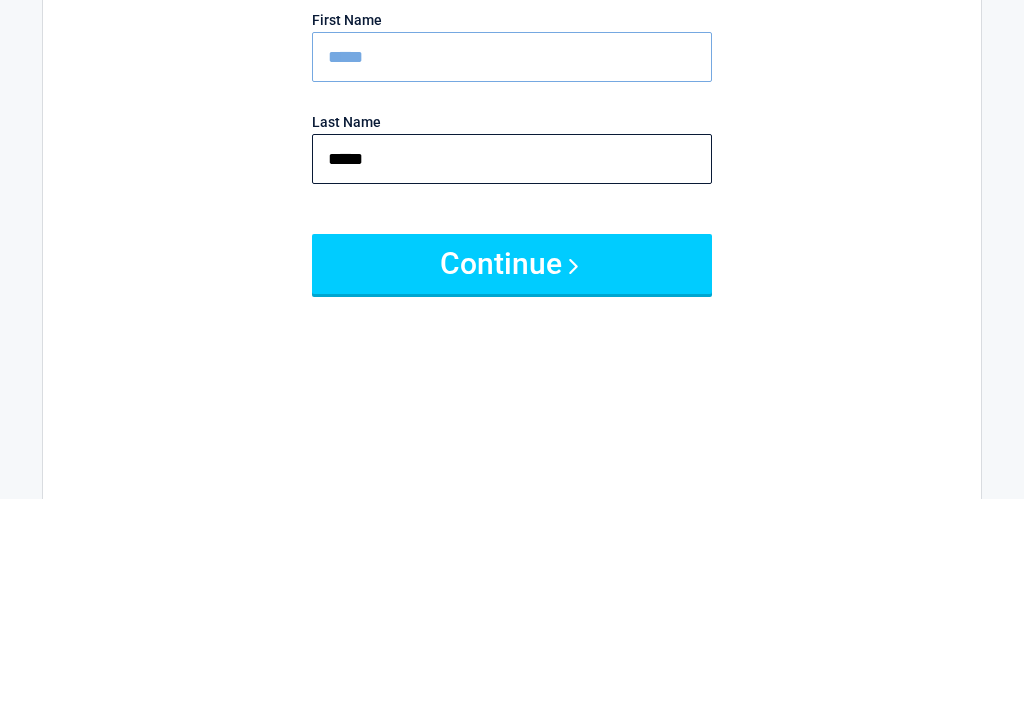 type on "****" 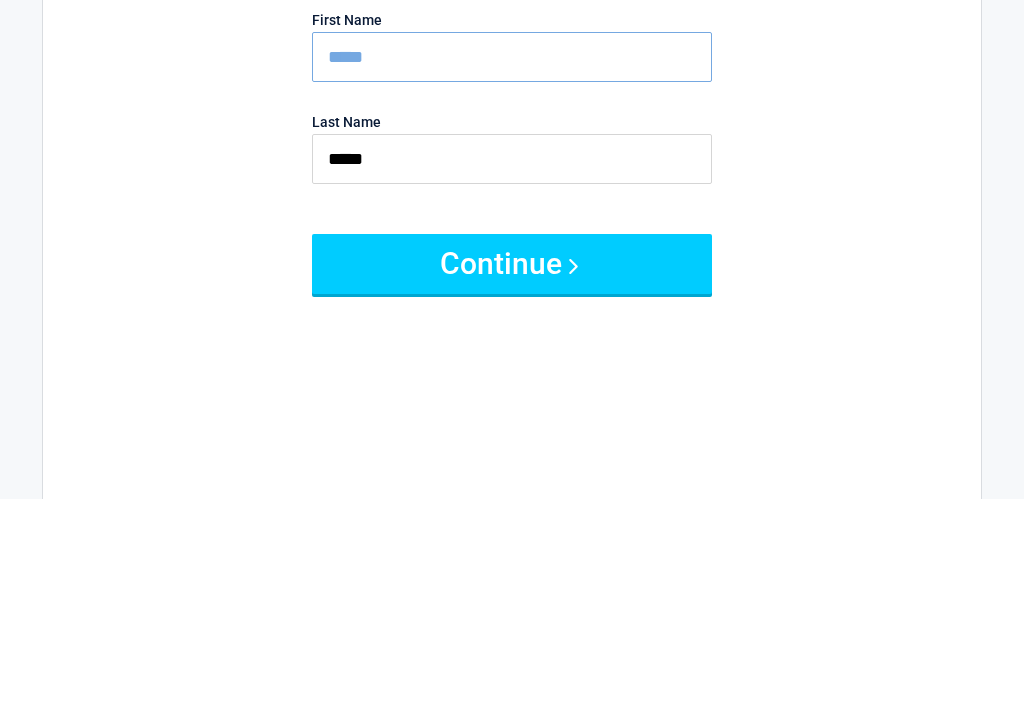 click on "Continue" at bounding box center [512, 491] 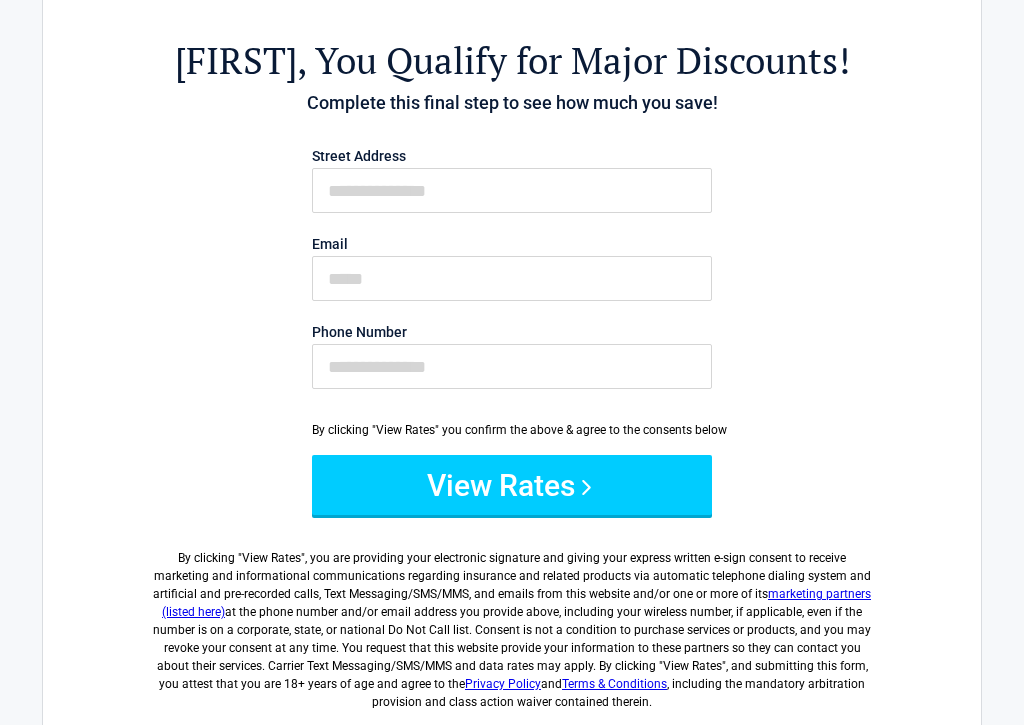 scroll, scrollTop: 0, scrollLeft: 0, axis: both 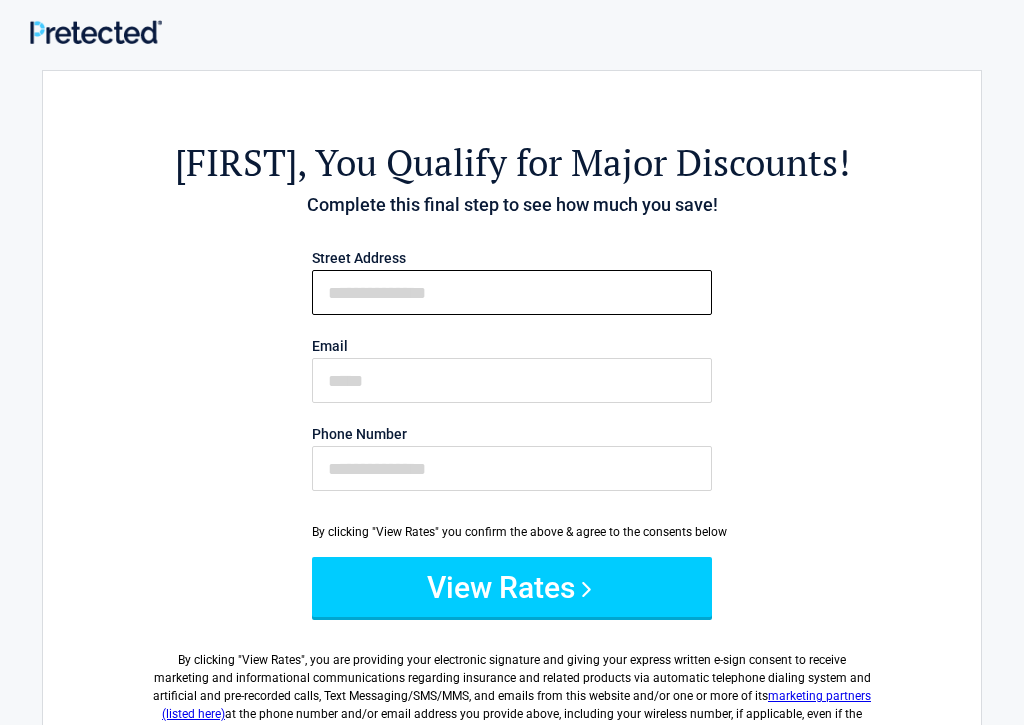 click on "First Name" at bounding box center (512, 292) 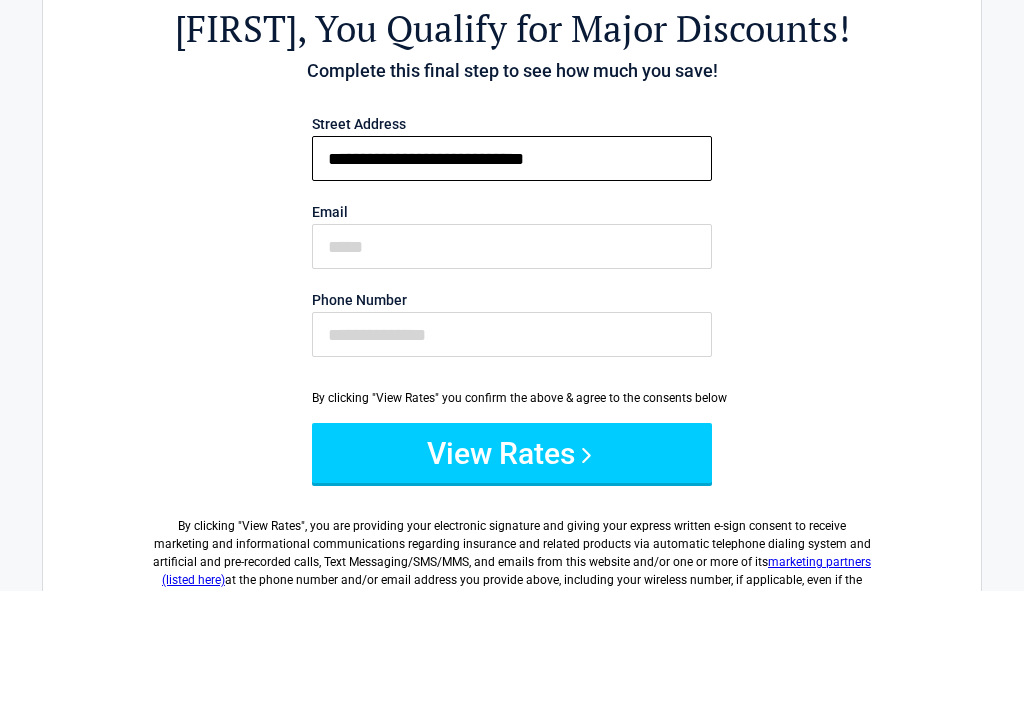 type on "**********" 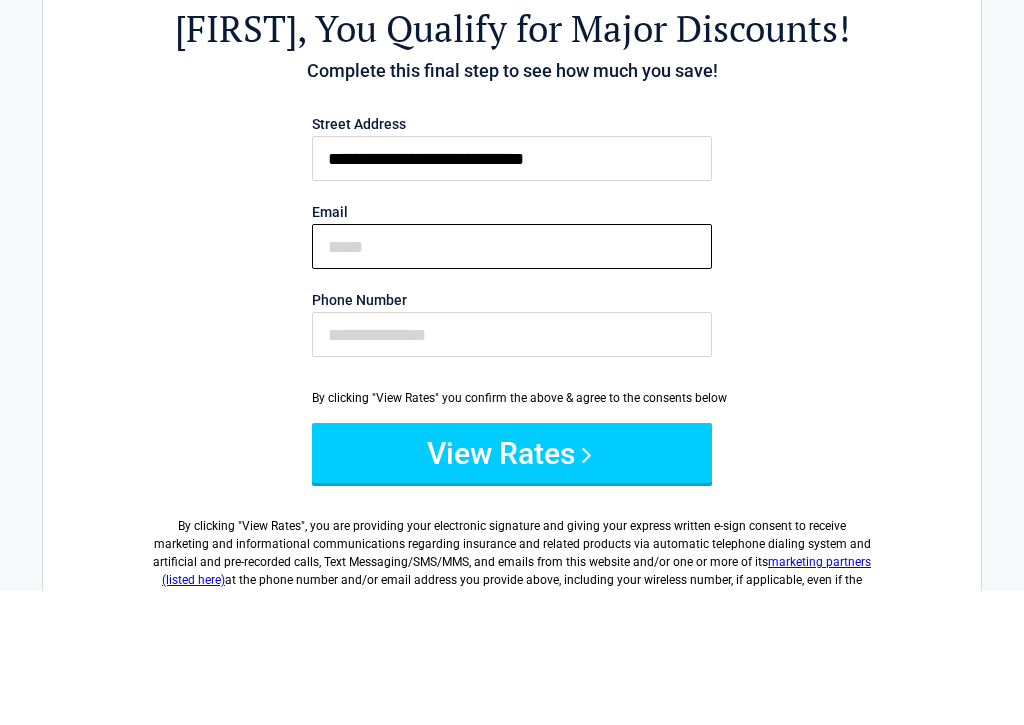 click on "Email" at bounding box center (512, 380) 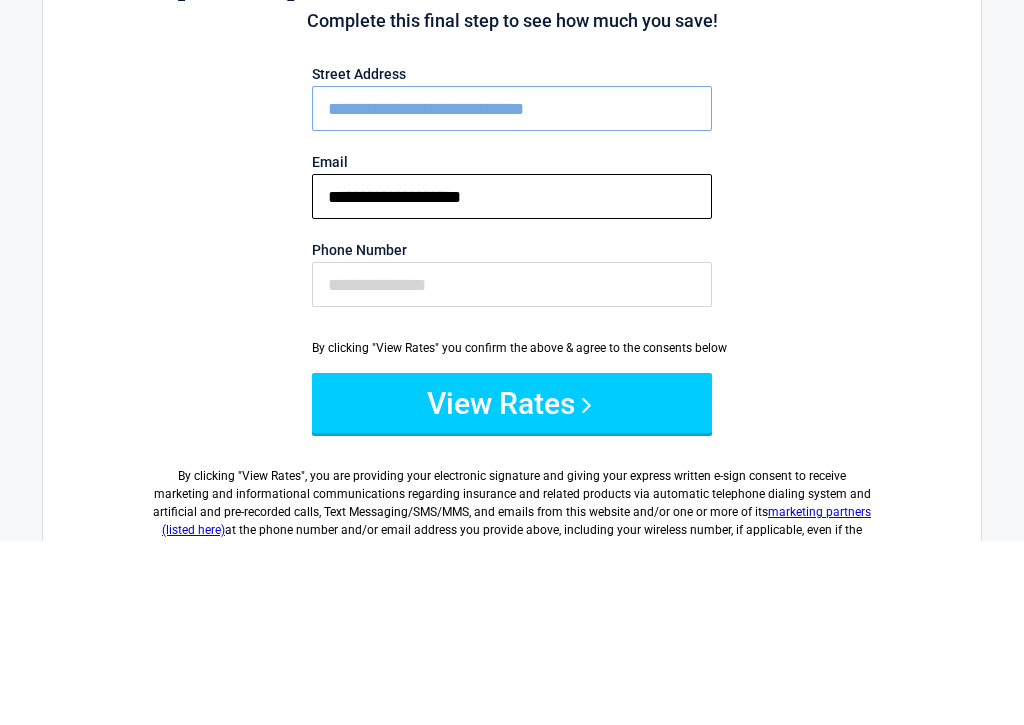 type on "**********" 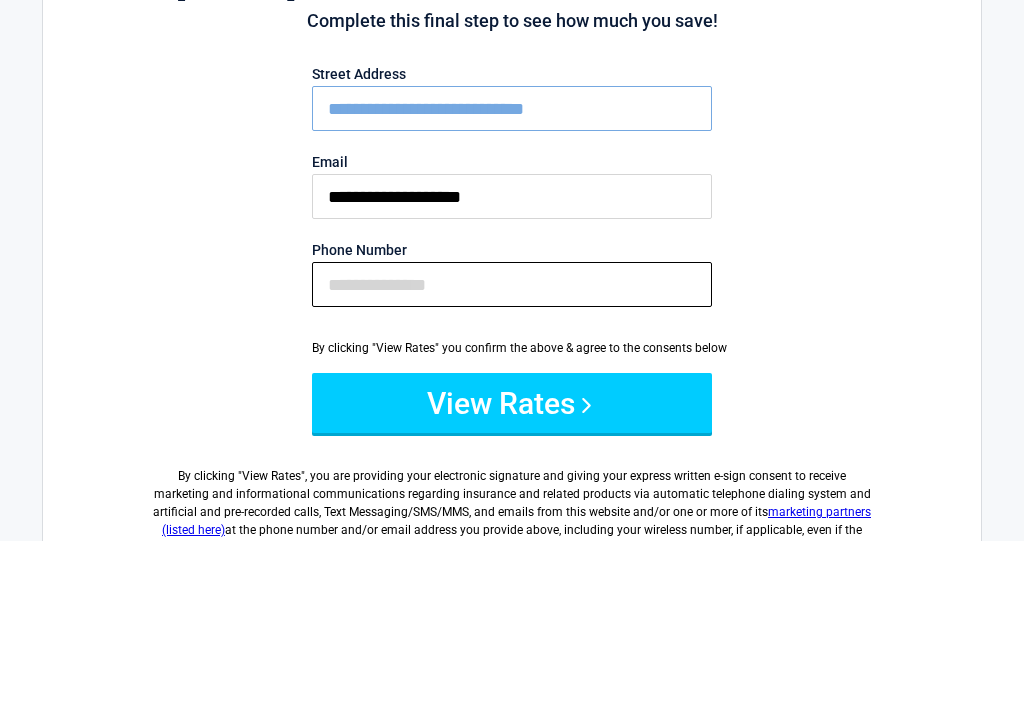 click on "Phone Number" at bounding box center [512, 468] 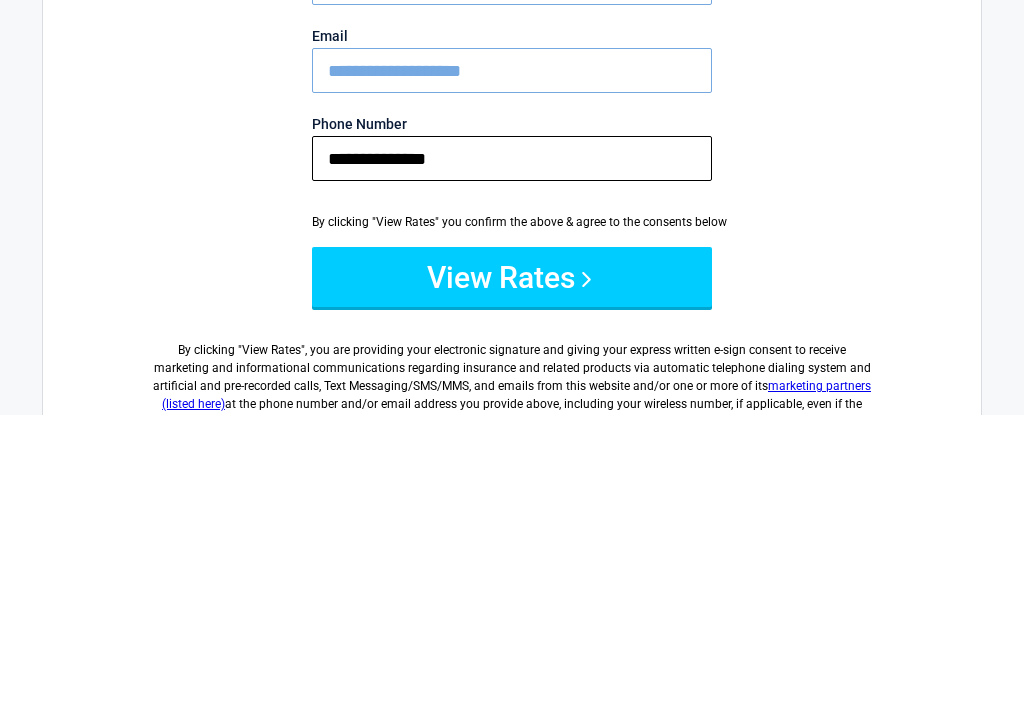 type on "**********" 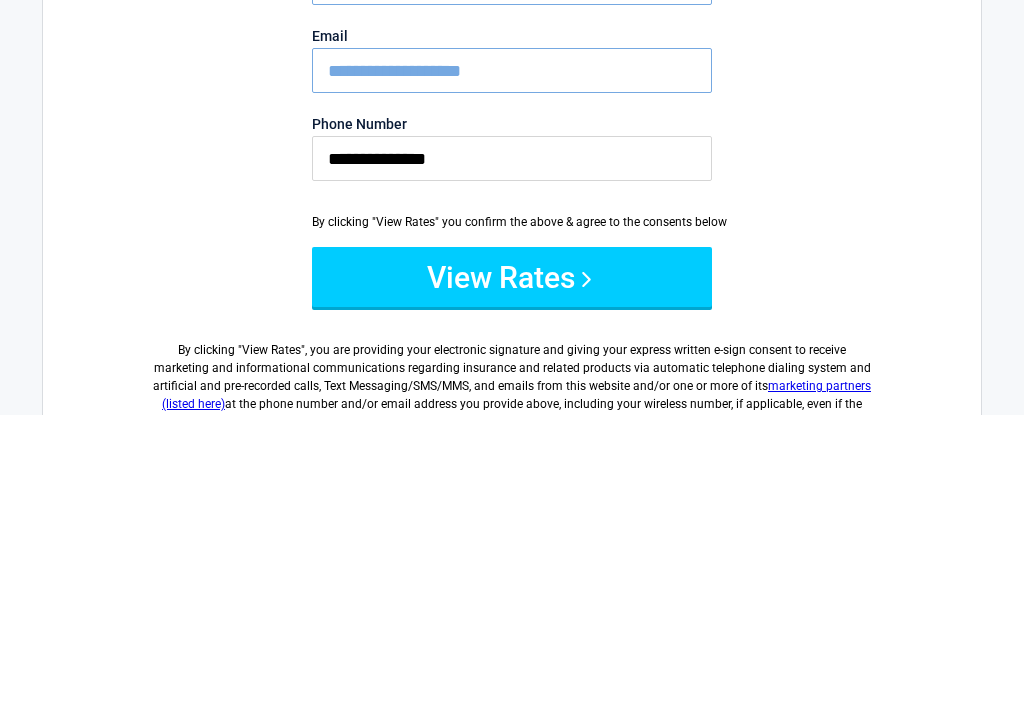 click on "View Rates" at bounding box center (512, 587) 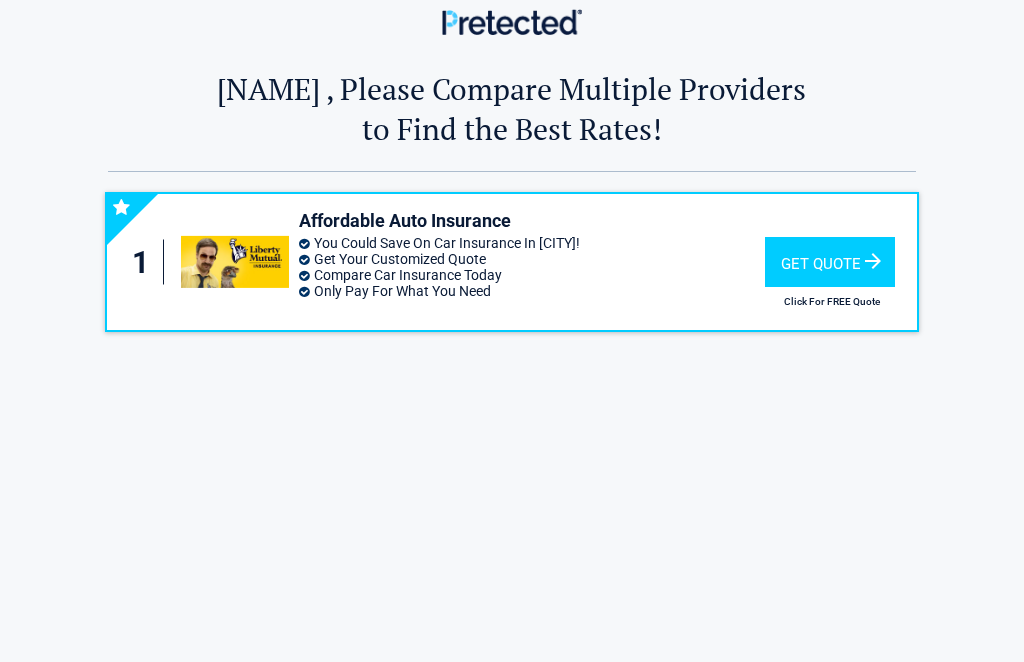 scroll, scrollTop: 0, scrollLeft: 0, axis: both 